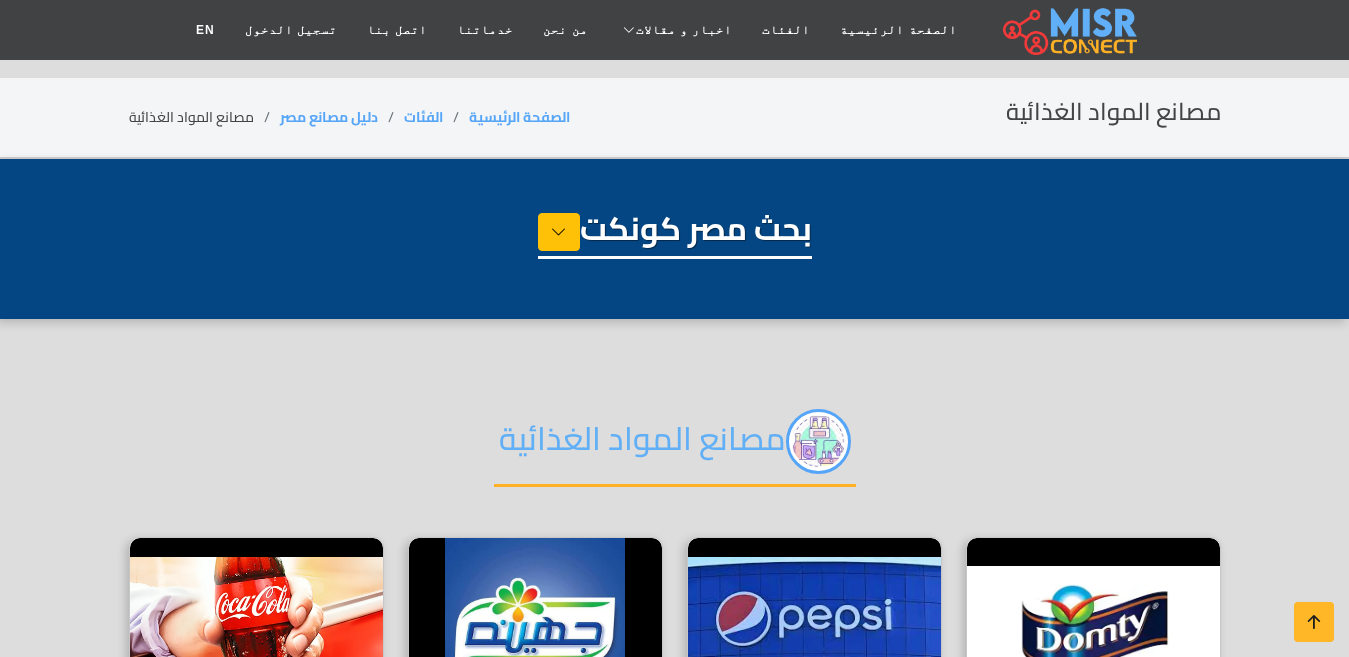 select on "**********" 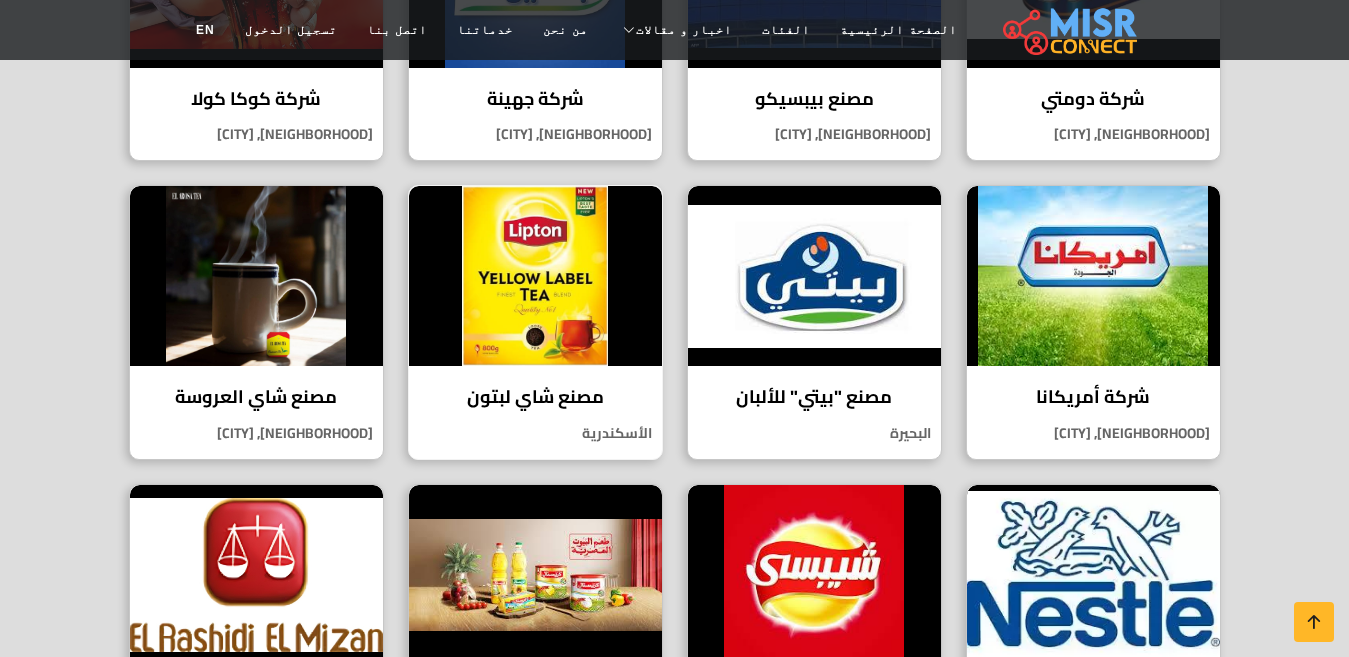 scroll, scrollTop: 600, scrollLeft: 0, axis: vertical 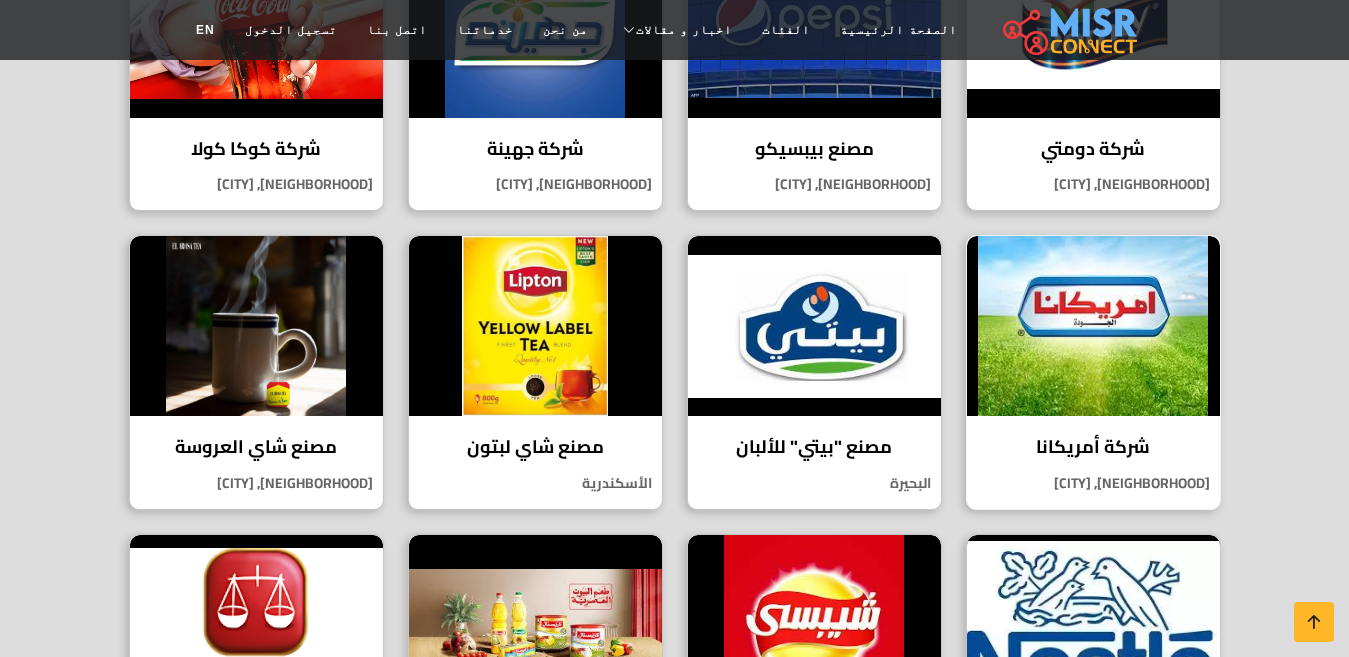 click on "شركة أمريكانا
عد أمريكانا - الشركة المصرية للمعلبات واحدة من الشركات الرائدة في صناعة المعلبات الغذائية في [COUNTRY]
[NEIGHBORHOOD], [CITY]" at bounding box center [1093, 372] 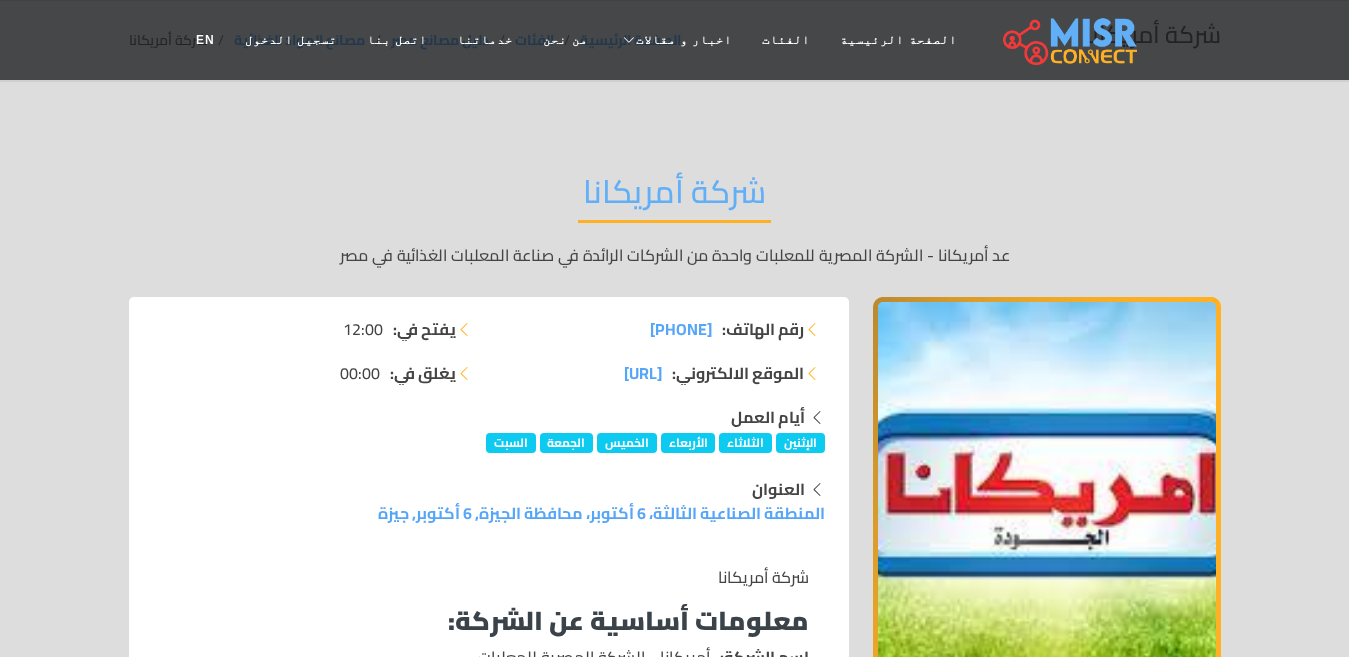 scroll, scrollTop: 100, scrollLeft: 0, axis: vertical 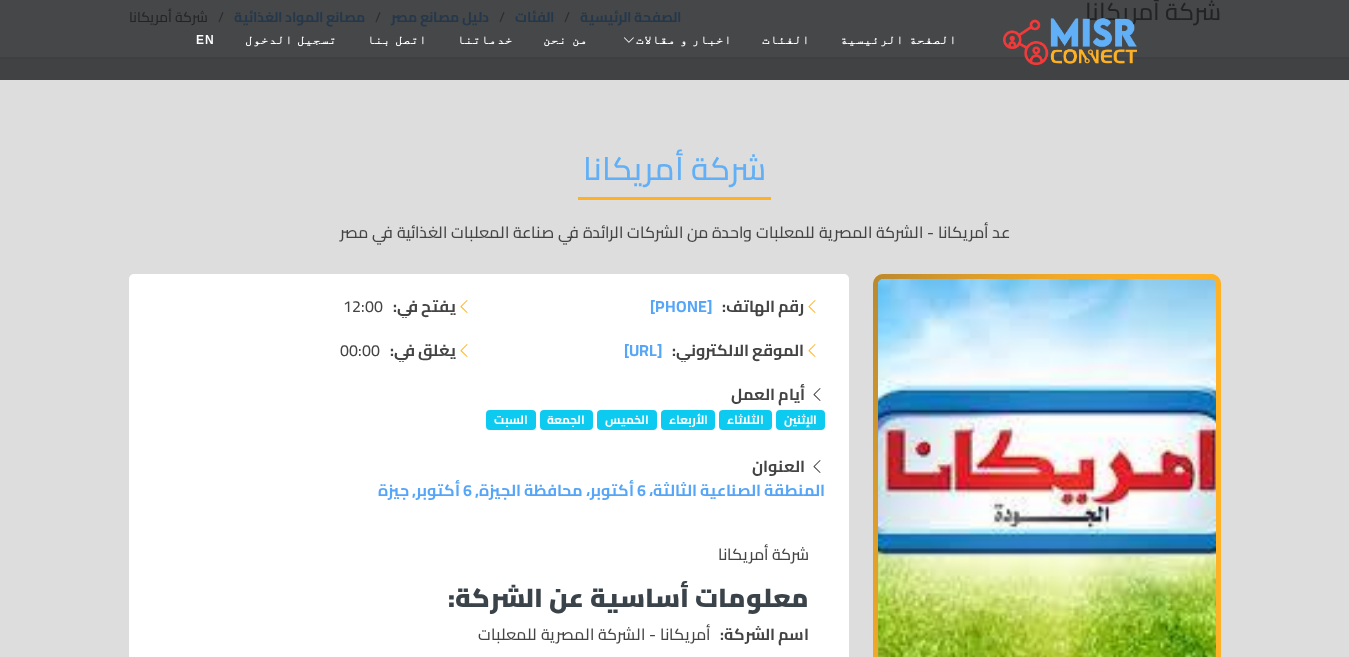 click on "رقم الهاتف:    [PHONE]
الموقع الالكتروني:   [URL]" at bounding box center (663, 328) 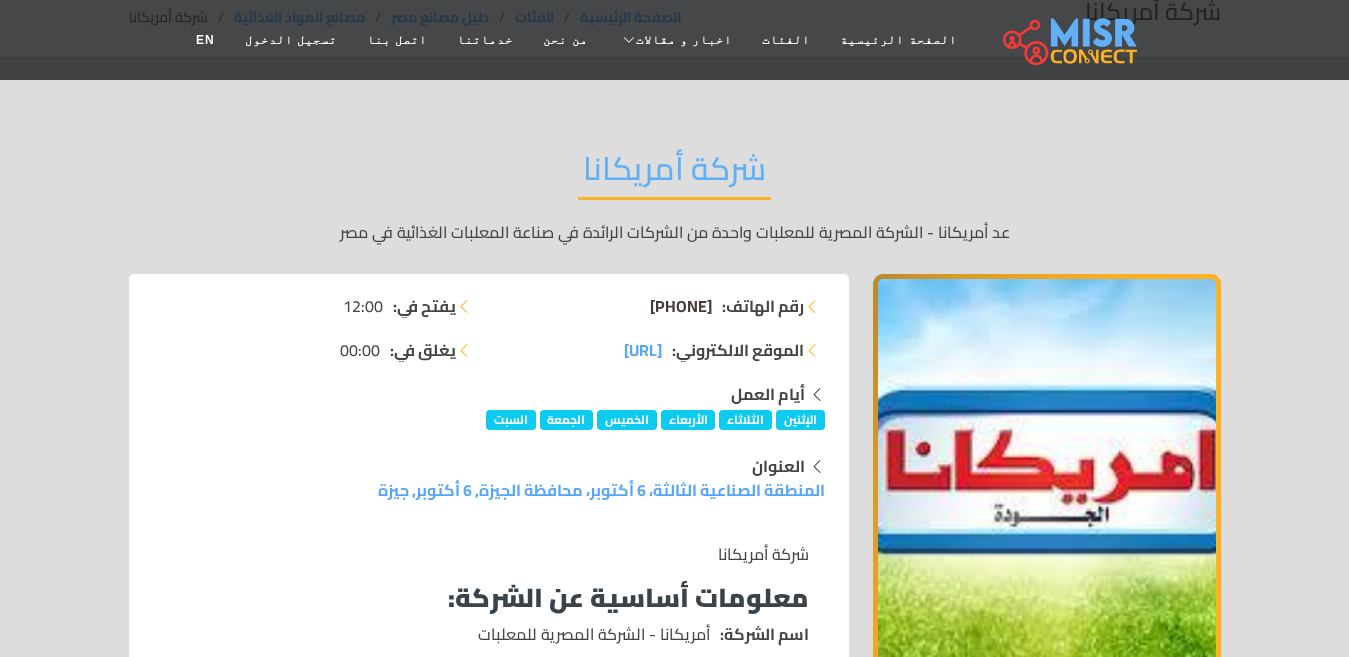 click on "[PHONE]" at bounding box center (681, 306) 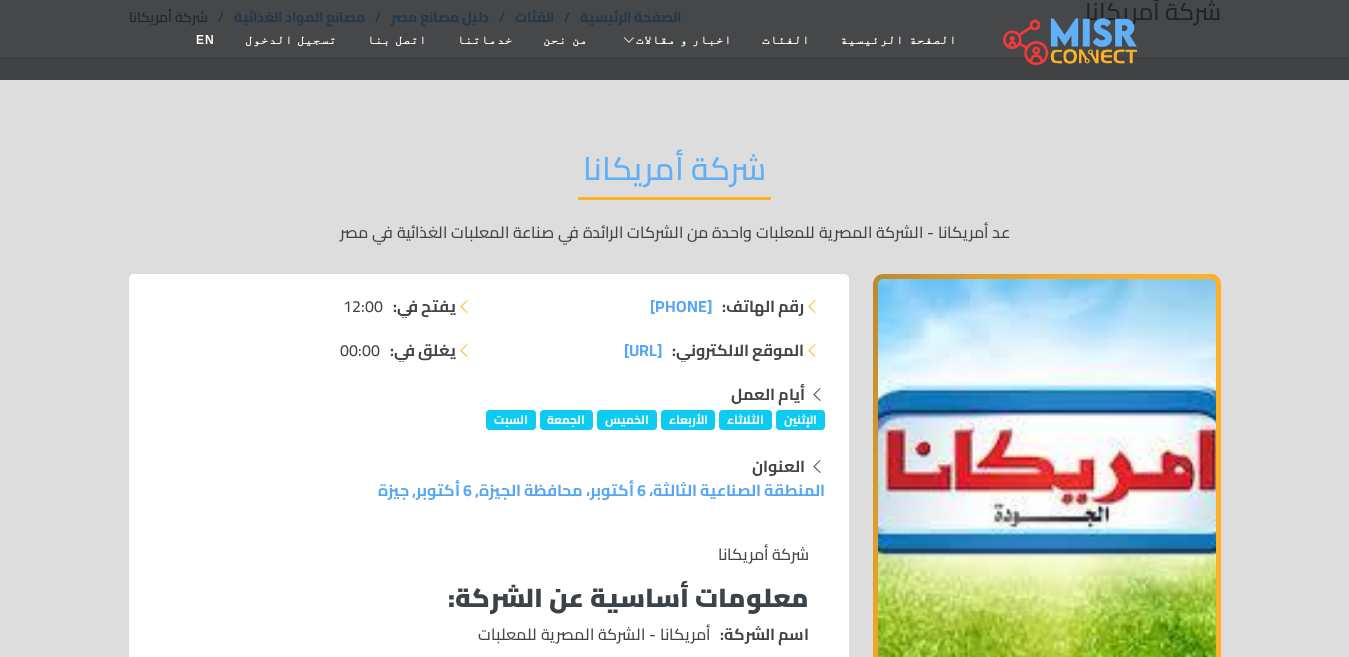 drag, startPoint x: 571, startPoint y: 303, endPoint x: 720, endPoint y: 311, distance: 149.21461 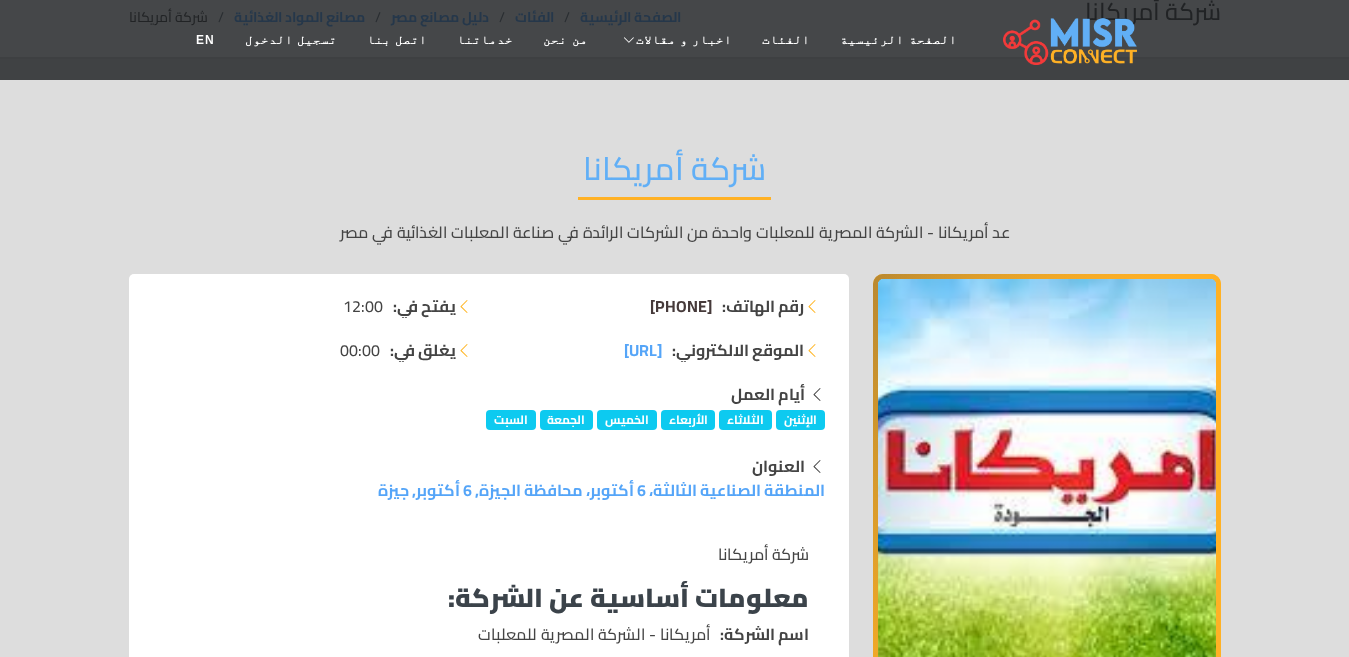 copy on "رقم الهاتف:    [PHONE]" 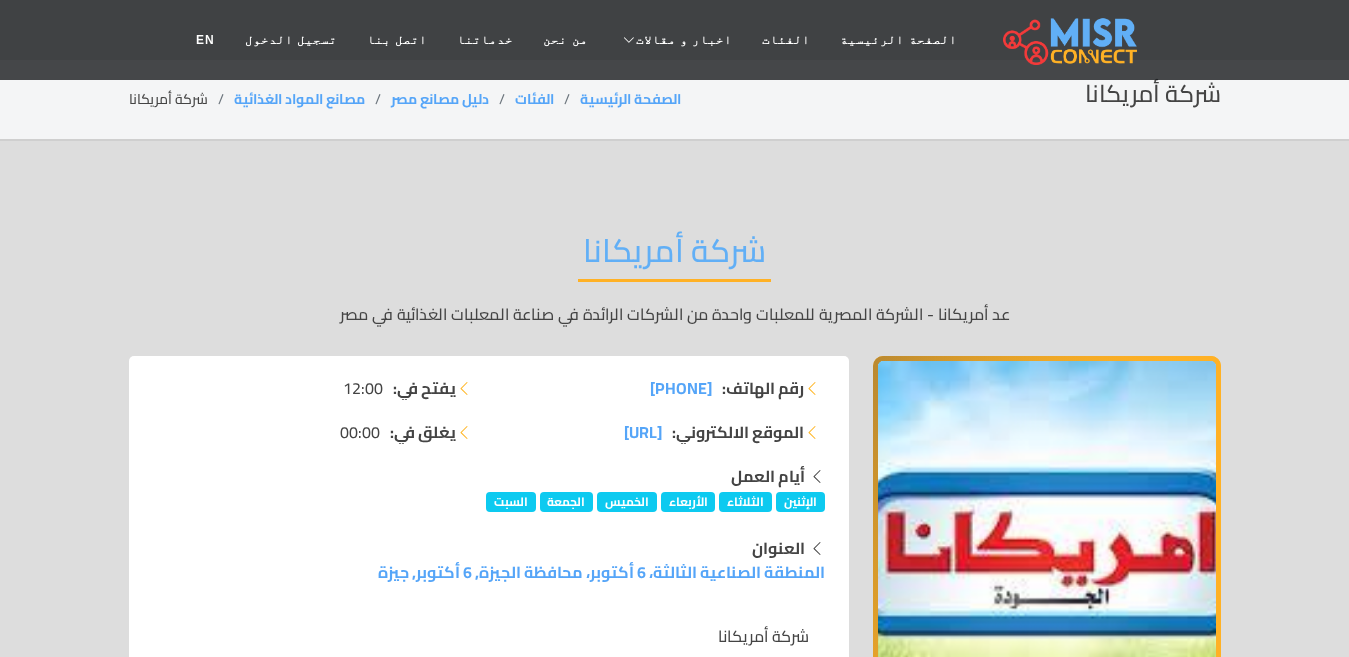 scroll, scrollTop: 0, scrollLeft: 0, axis: both 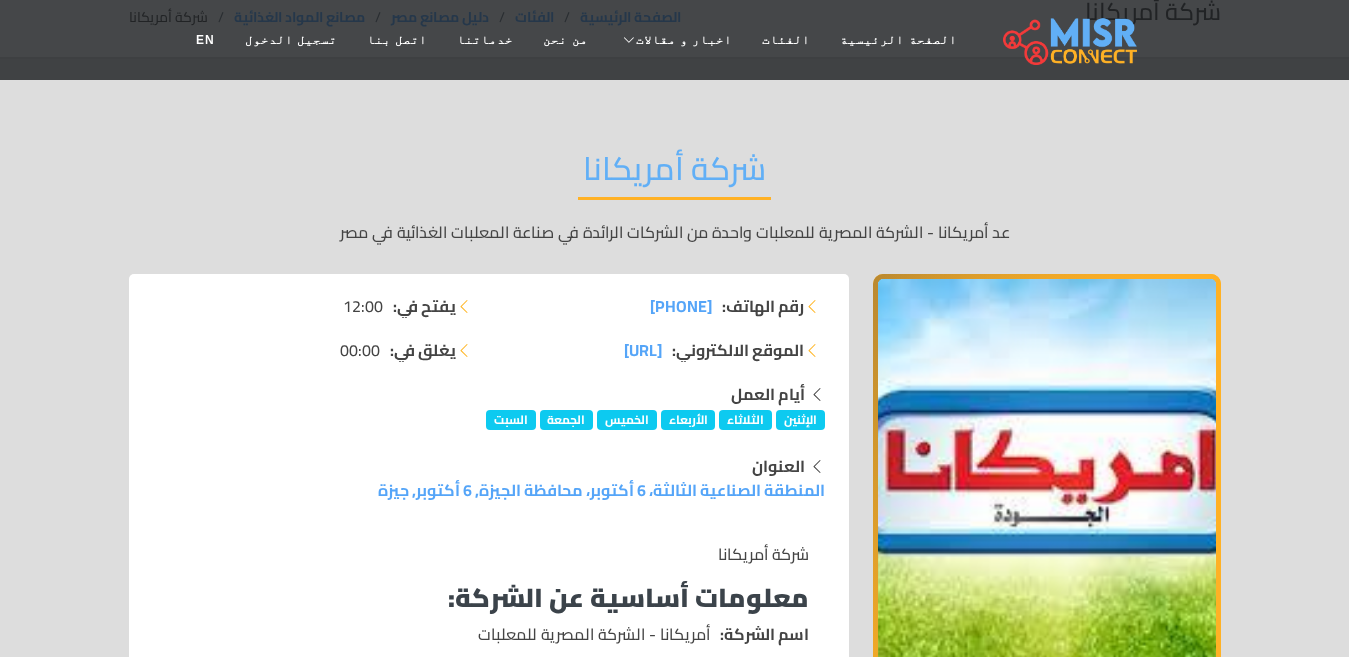 drag, startPoint x: 682, startPoint y: 484, endPoint x: 373, endPoint y: 478, distance: 309.05826 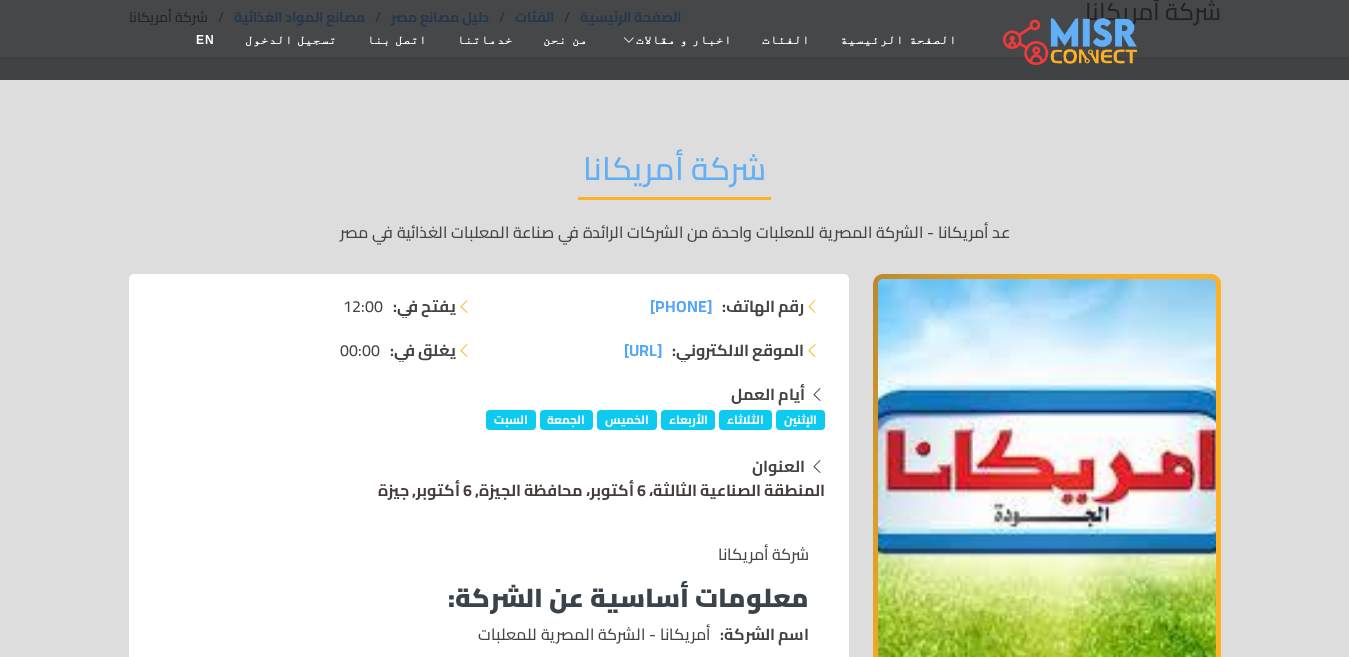 copy on "لمنطقة الصناعية الثالثة، 6 أكتوبر، محافظة الجيزة, 6 أكتوبر, جيزة" 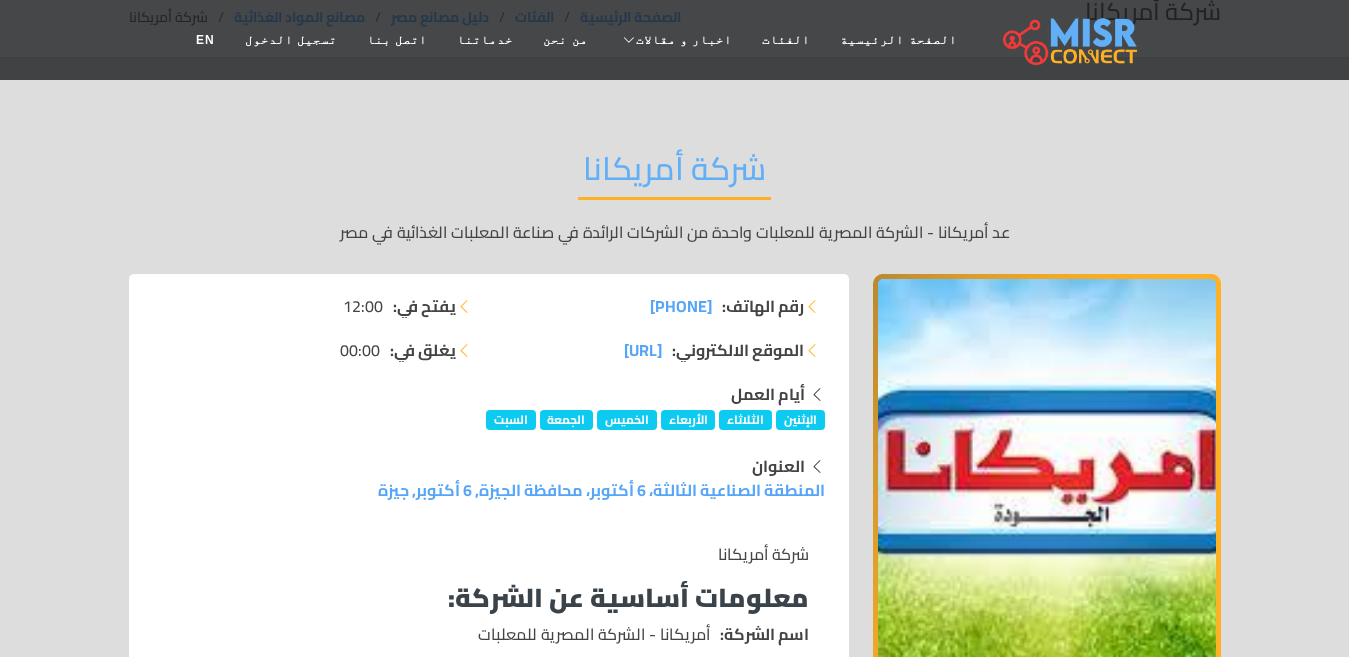 click on "الصفحة الرئيسية
الفئات
اخبار و مقالات
أخبار الرياضة
اخبار طبية
مشاهير
اخبار السيارات
اخبار مصر
من نحن
خدماتنا
اتصل بنا
تسجيل الدخول
EN
شركة أمريكانا
الصفحة الرئيسية
الفئات
دليل مصانع مصر
مصانع المواد الغذائية
شركة أمريكانا
شركة أمريكانا" at bounding box center [674, 2001] 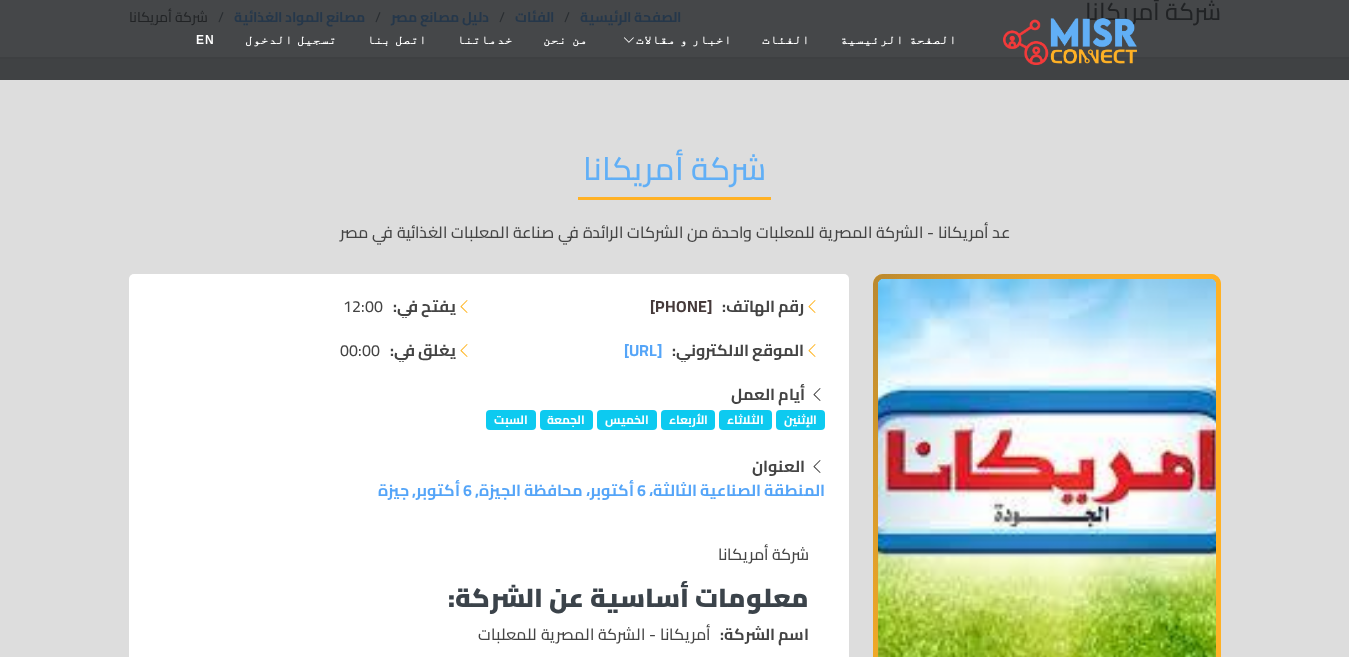 click on "+20 11 50113146" at bounding box center (681, 306) 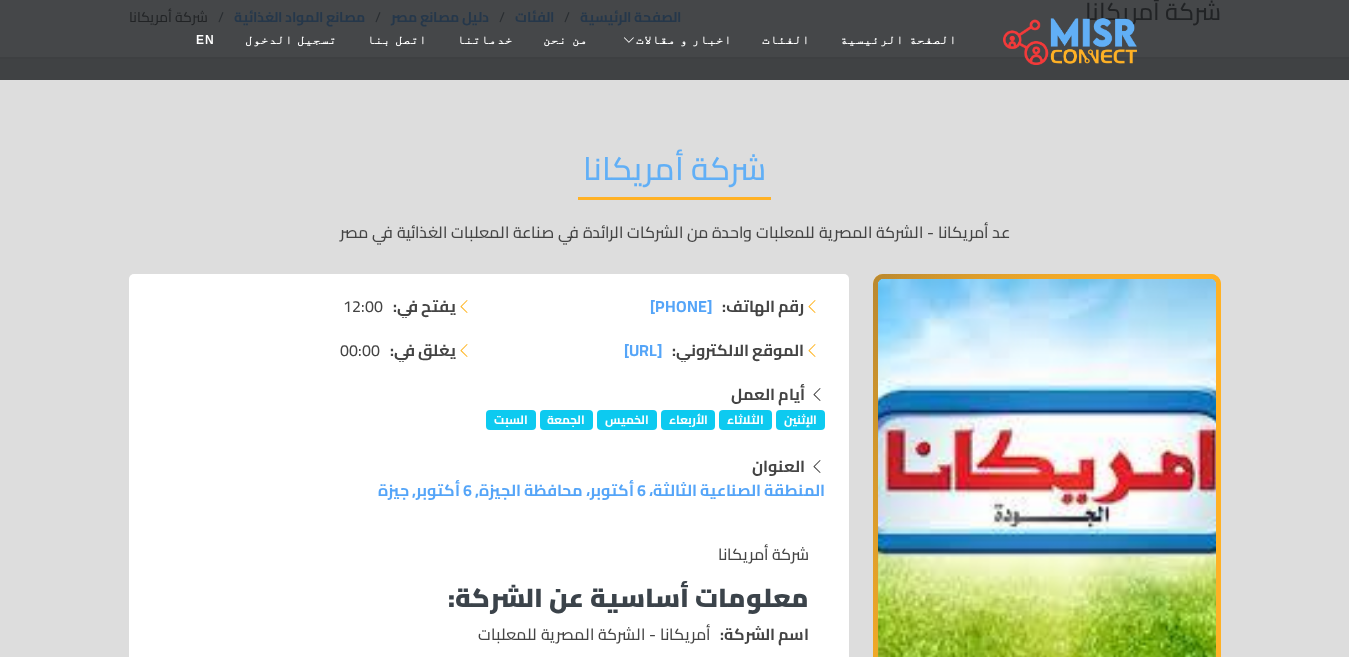 drag, startPoint x: 477, startPoint y: 297, endPoint x: 549, endPoint y: 298, distance: 72.00694 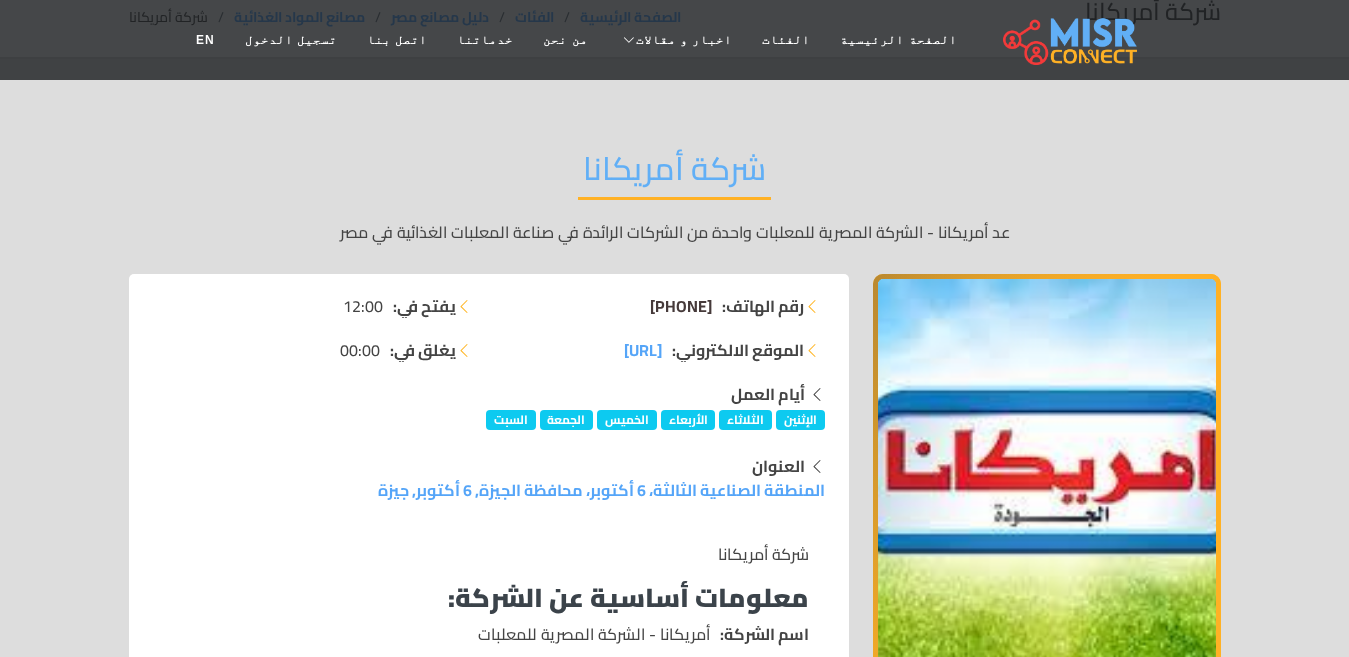 drag, startPoint x: 562, startPoint y: 299, endPoint x: 704, endPoint y: 301, distance: 142.01408 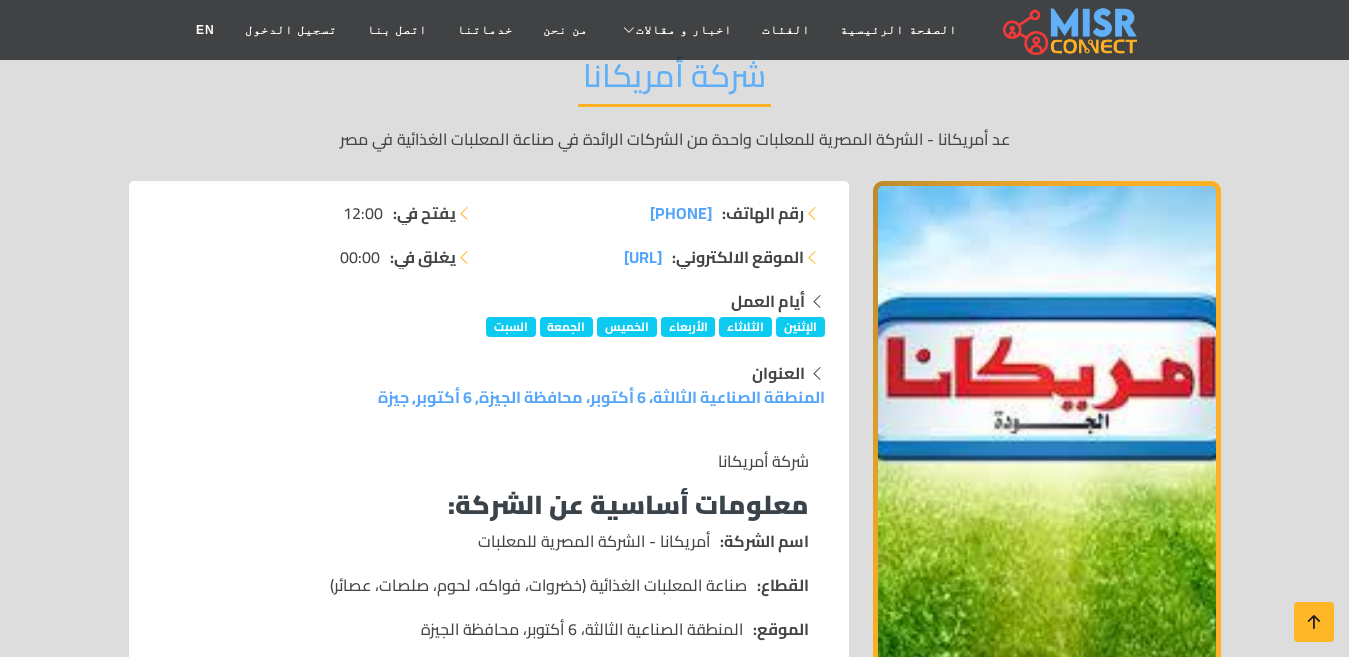 scroll, scrollTop: 200, scrollLeft: 0, axis: vertical 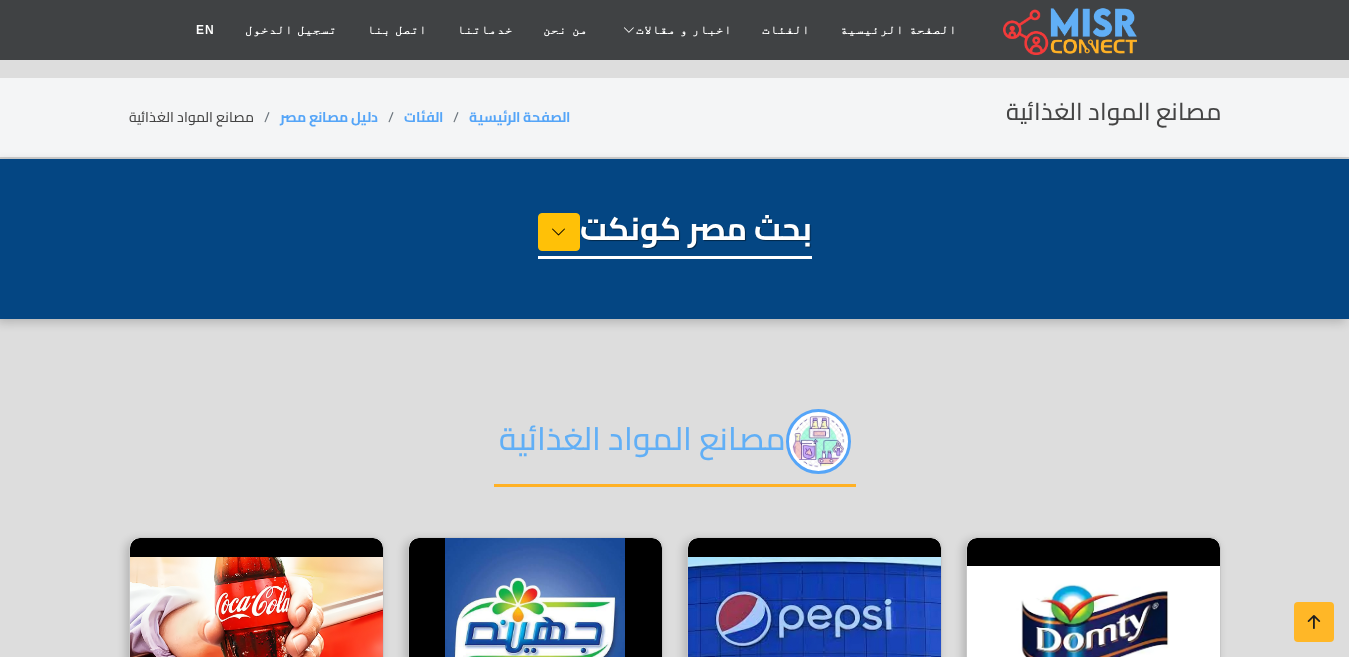 select on "**********" 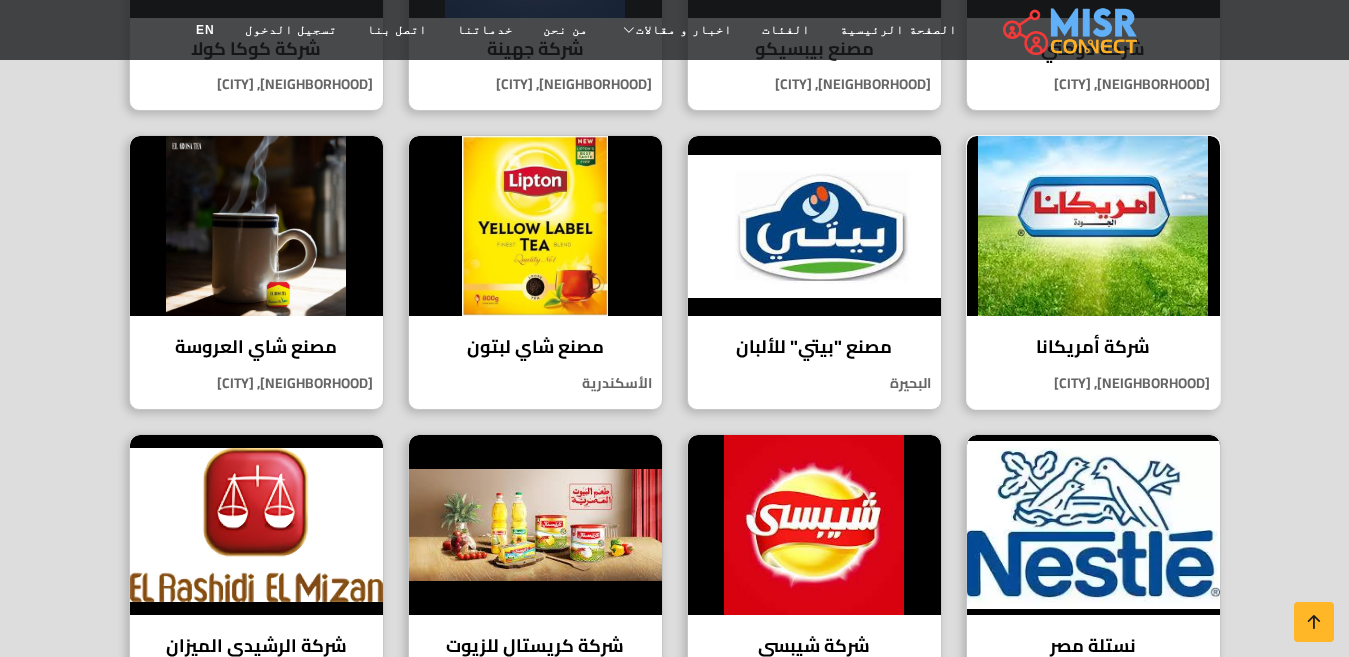 scroll, scrollTop: 600, scrollLeft: 0, axis: vertical 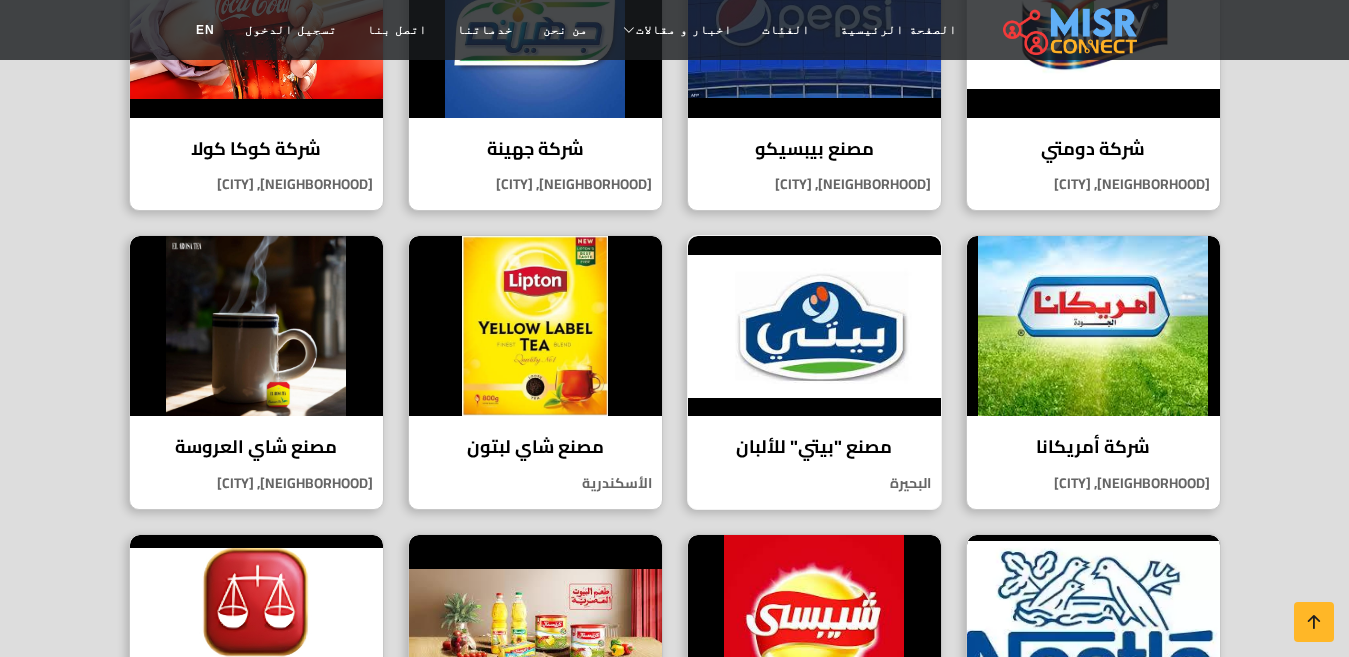 click on "مصنع "بيتي" للألبان
مصنع "بيتي" للألبان هو واحد من الشركات الرائدة في صناعة الألبان في [COUNTRY].
[GOVERNORATE]" at bounding box center (814, 372) 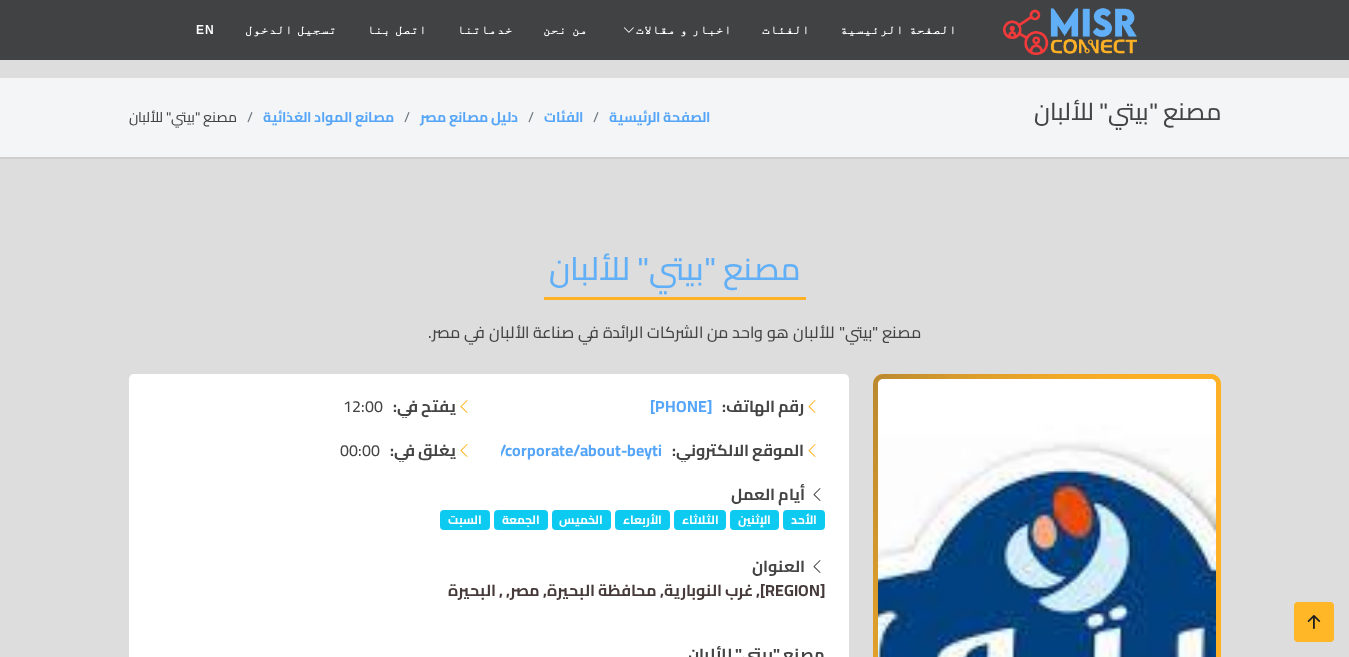 scroll, scrollTop: 300, scrollLeft: 0, axis: vertical 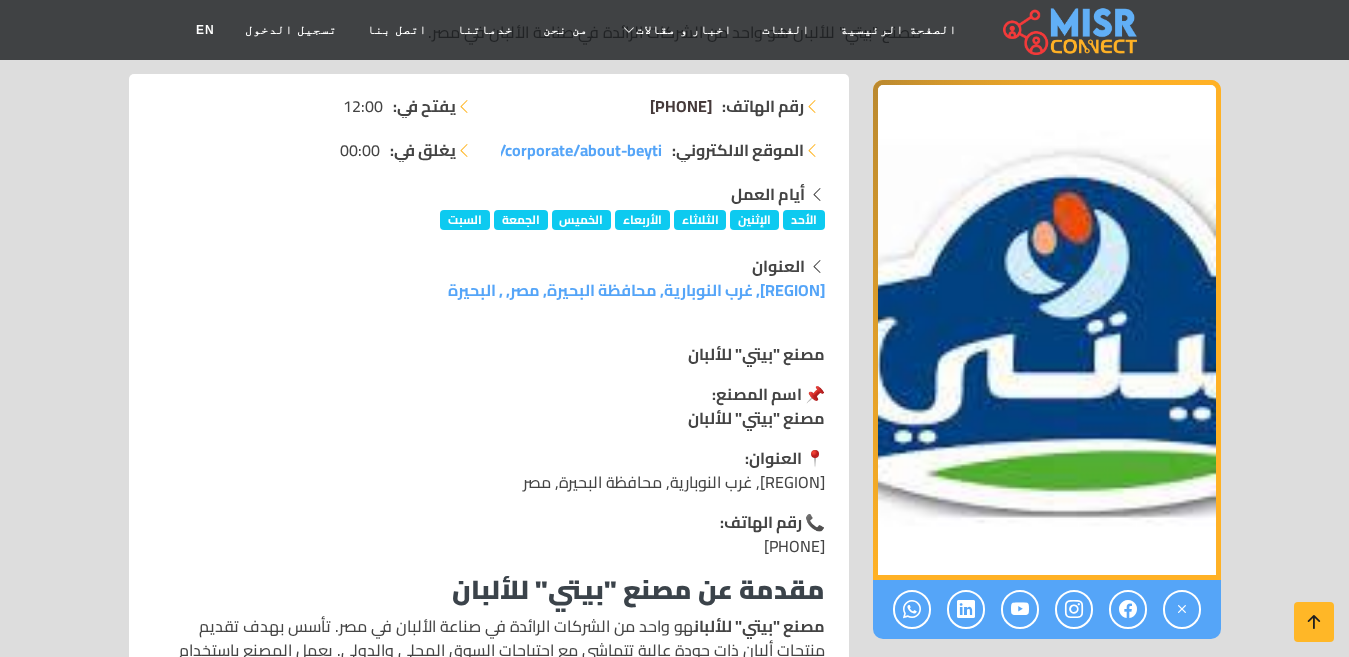 click on "+20 12 84040051" at bounding box center [681, 106] 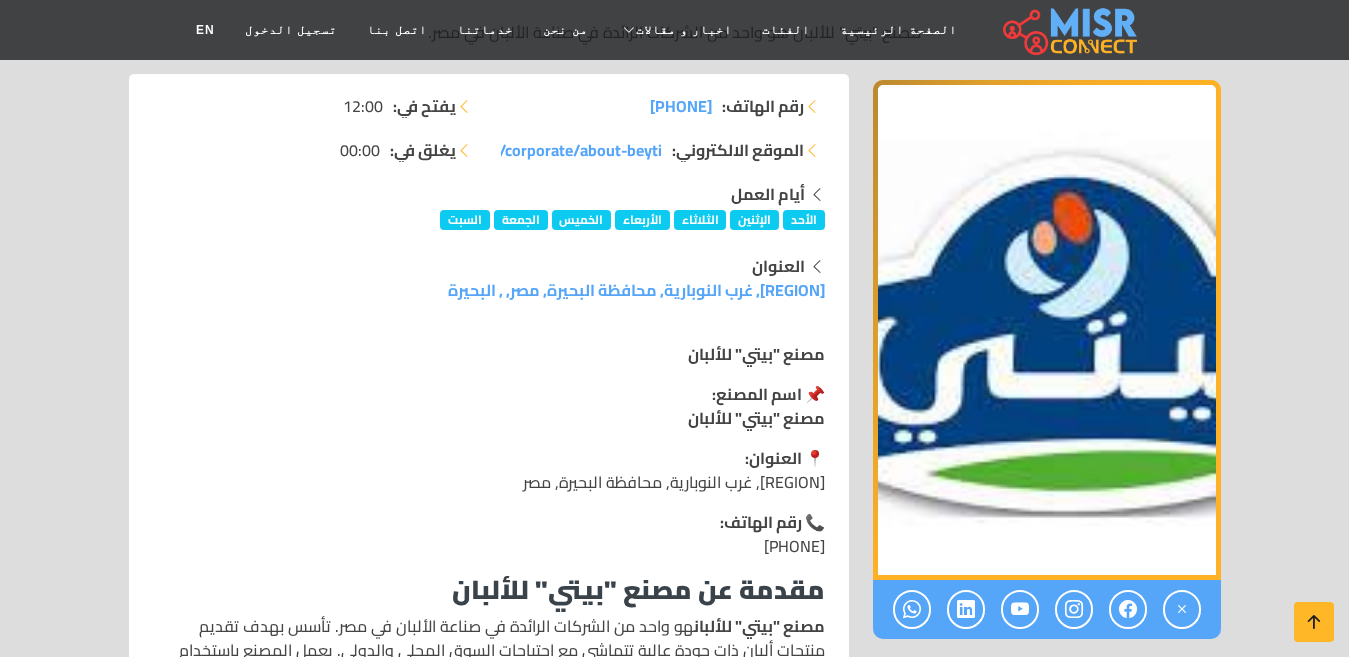 drag, startPoint x: 714, startPoint y: 97, endPoint x: 568, endPoint y: 93, distance: 146.05478 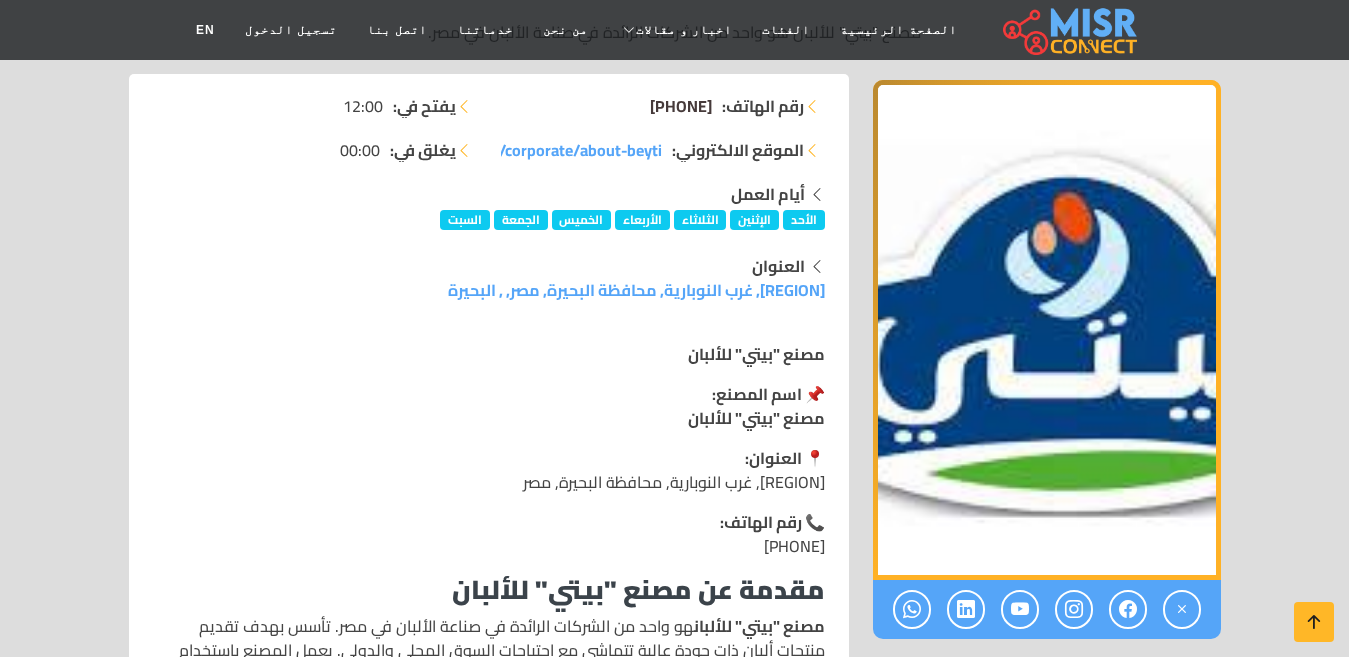 copy on "+20 12 84040051" 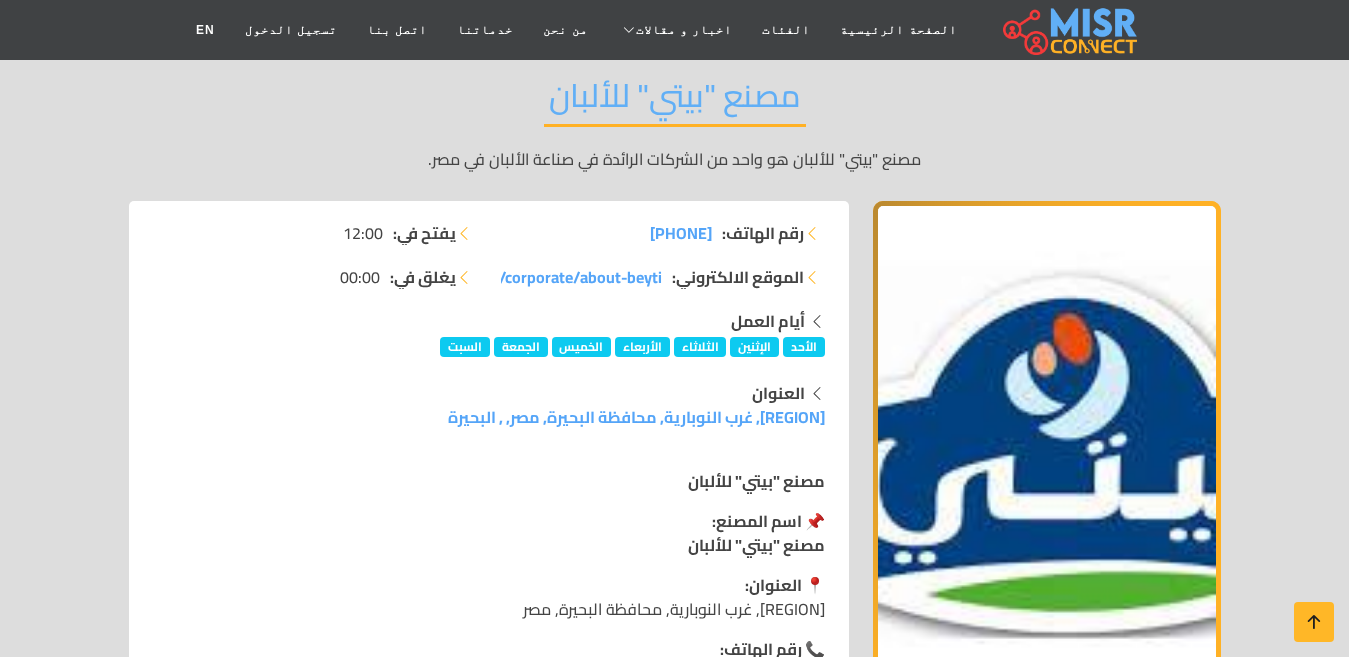 scroll, scrollTop: 0, scrollLeft: 0, axis: both 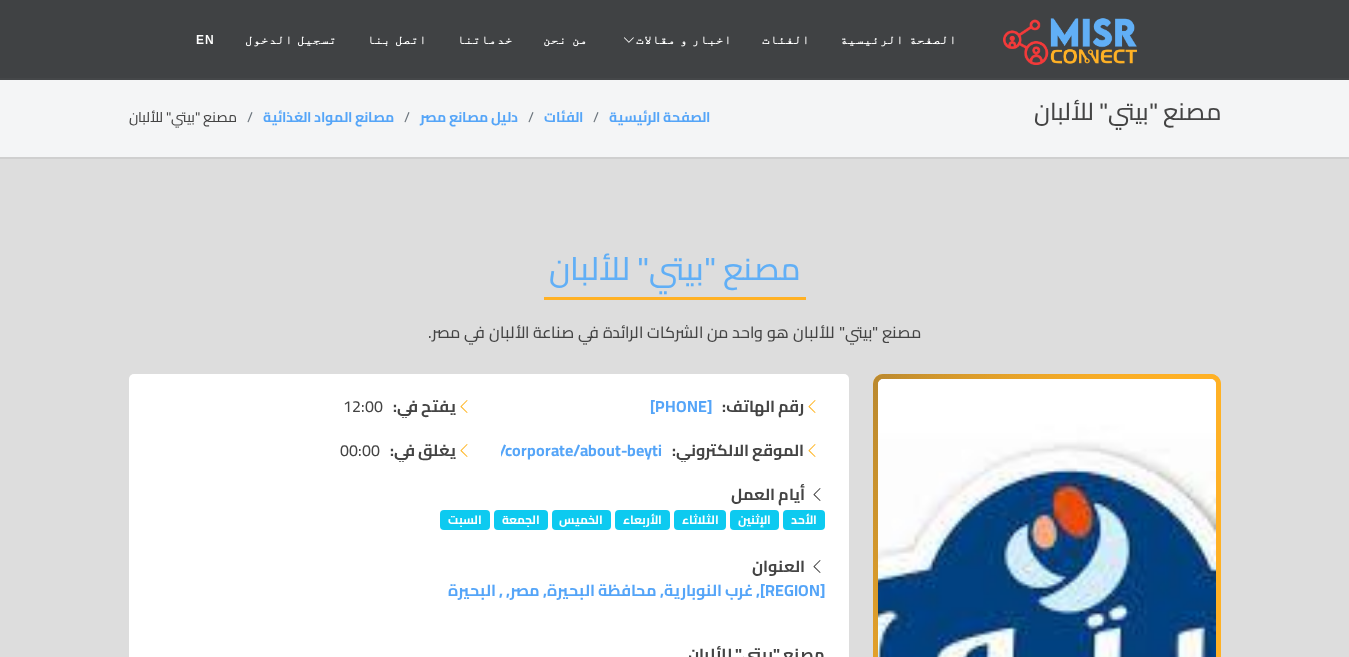 click on "مصنع "بيتي" للألبان" at bounding box center (675, 274) 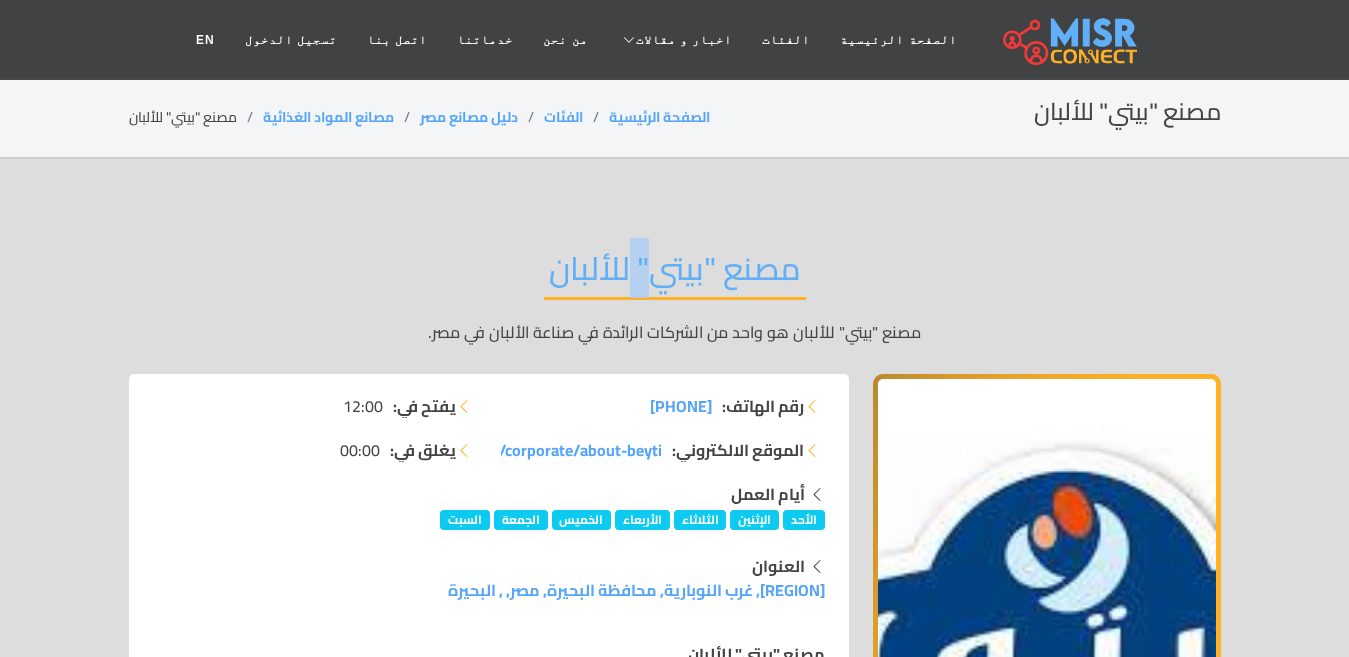 click on "مصنع "بيتي" للألبان" at bounding box center (675, 274) 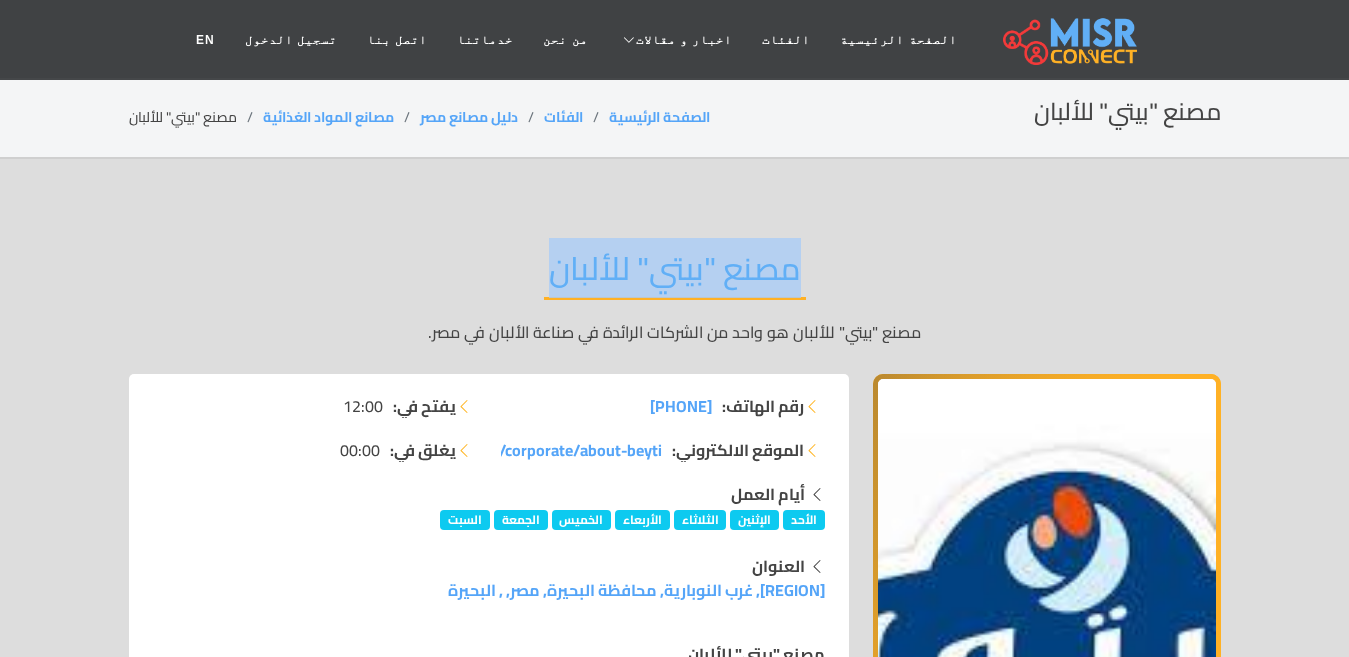 click on "مصنع "بيتي" للألبان" at bounding box center [675, 274] 